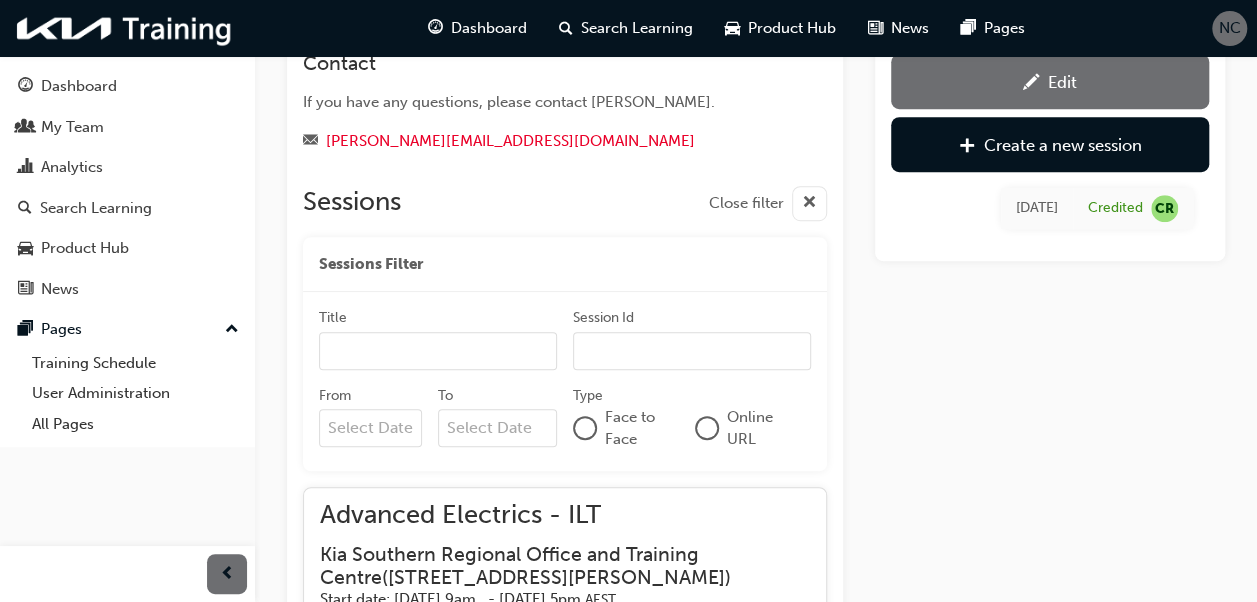scroll, scrollTop: 852, scrollLeft: 0, axis: vertical 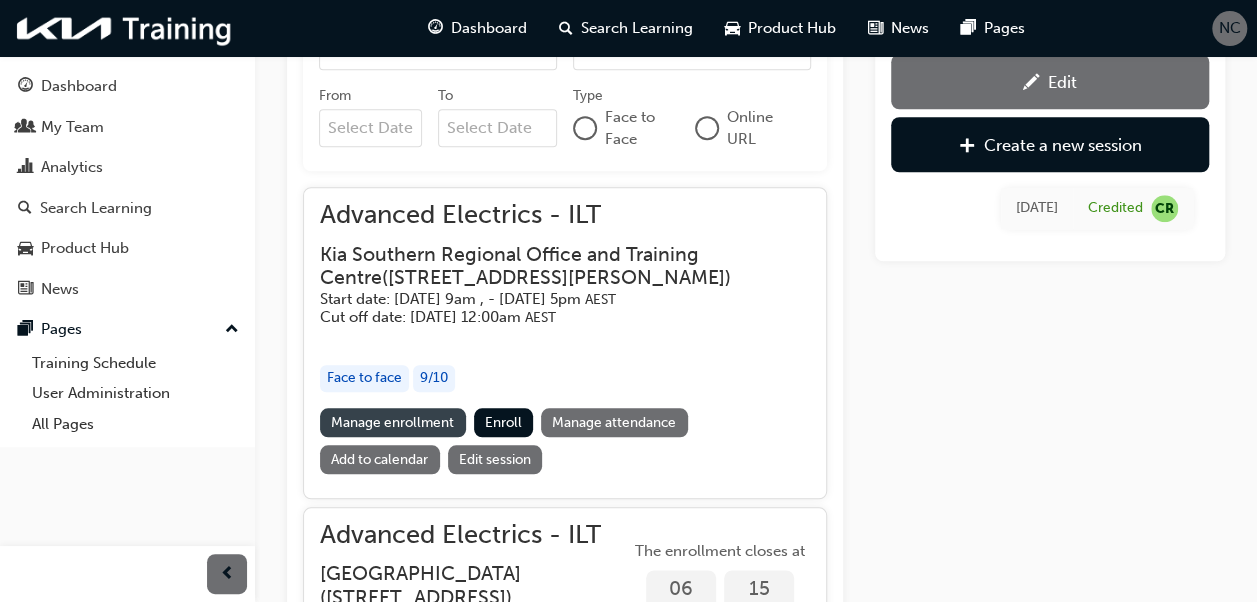 click on "Manage enrollment" at bounding box center [393, 422] 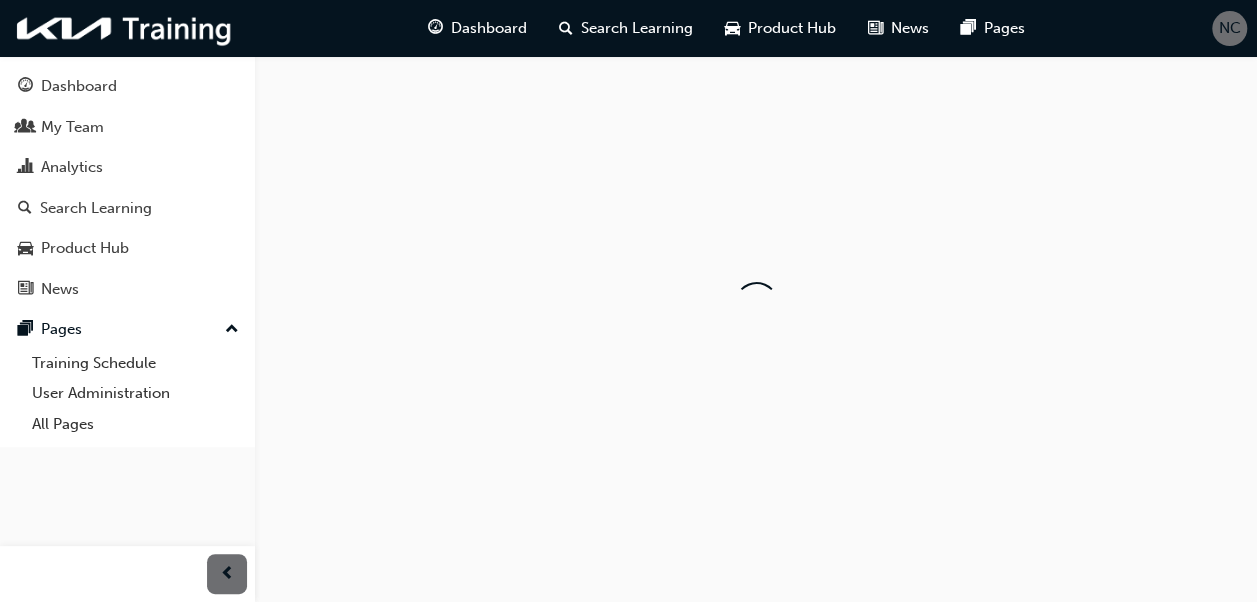 scroll, scrollTop: 0, scrollLeft: 0, axis: both 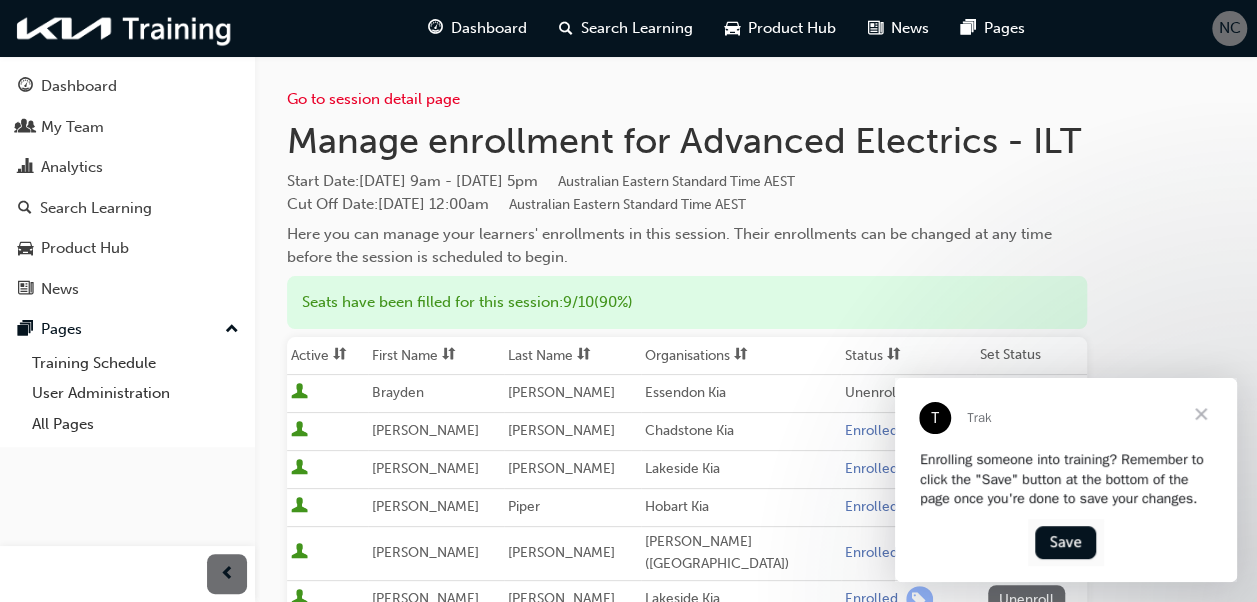 click at bounding box center [1201, 414] 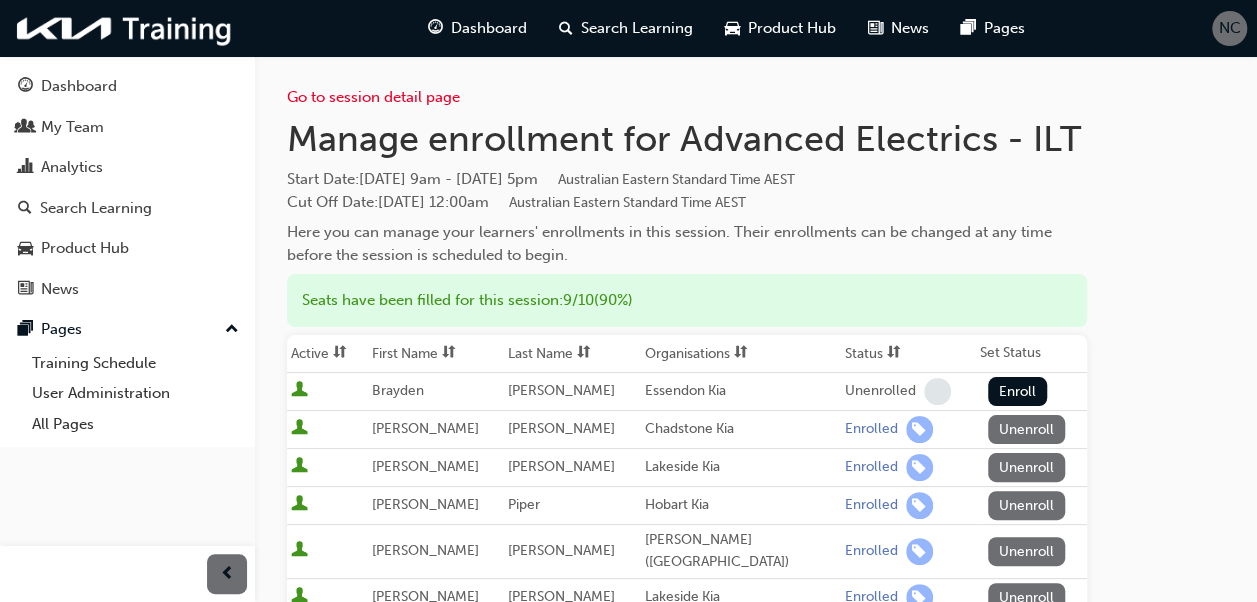 scroll, scrollTop: 0, scrollLeft: 0, axis: both 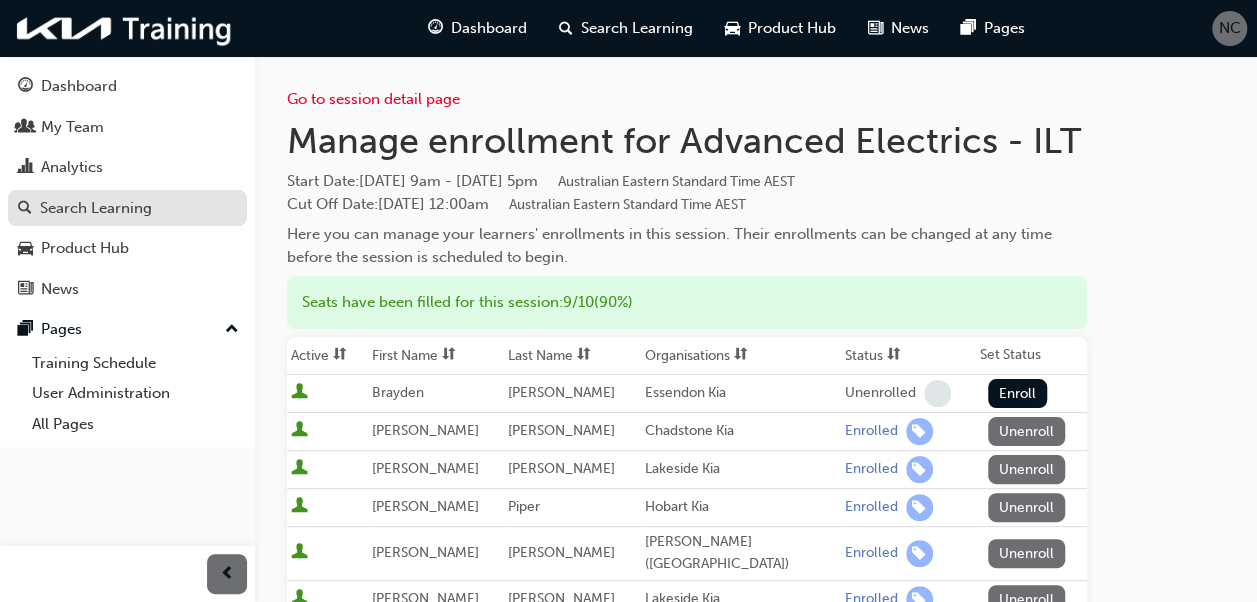 click on "Search Learning" at bounding box center [96, 208] 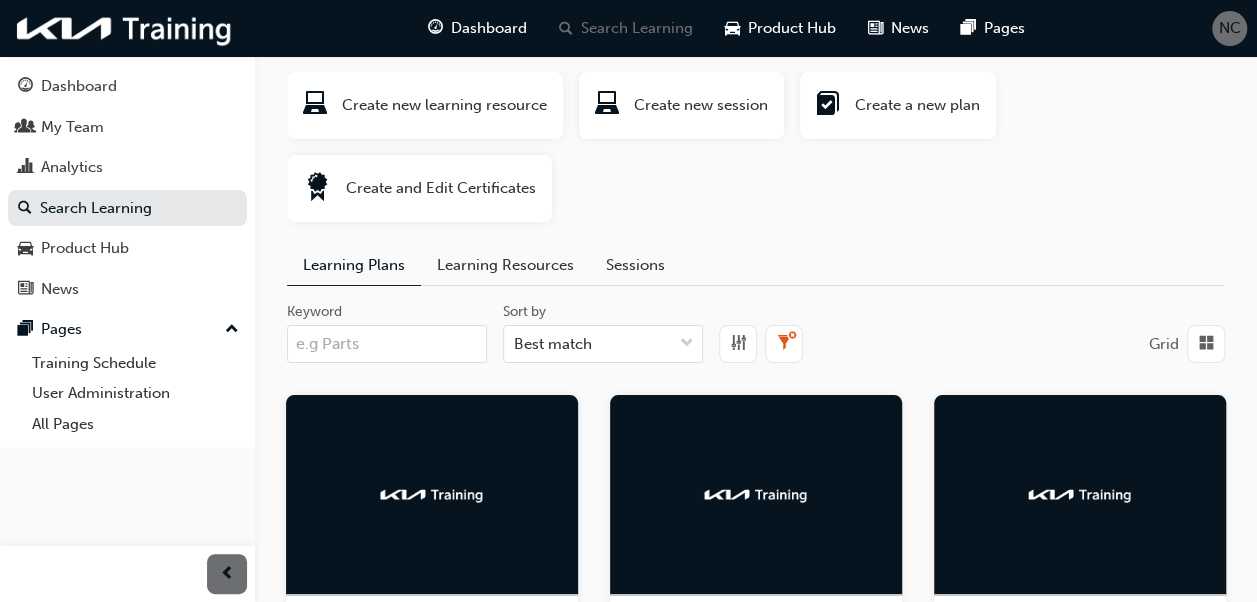 click on "Learning Resources" at bounding box center (505, 265) 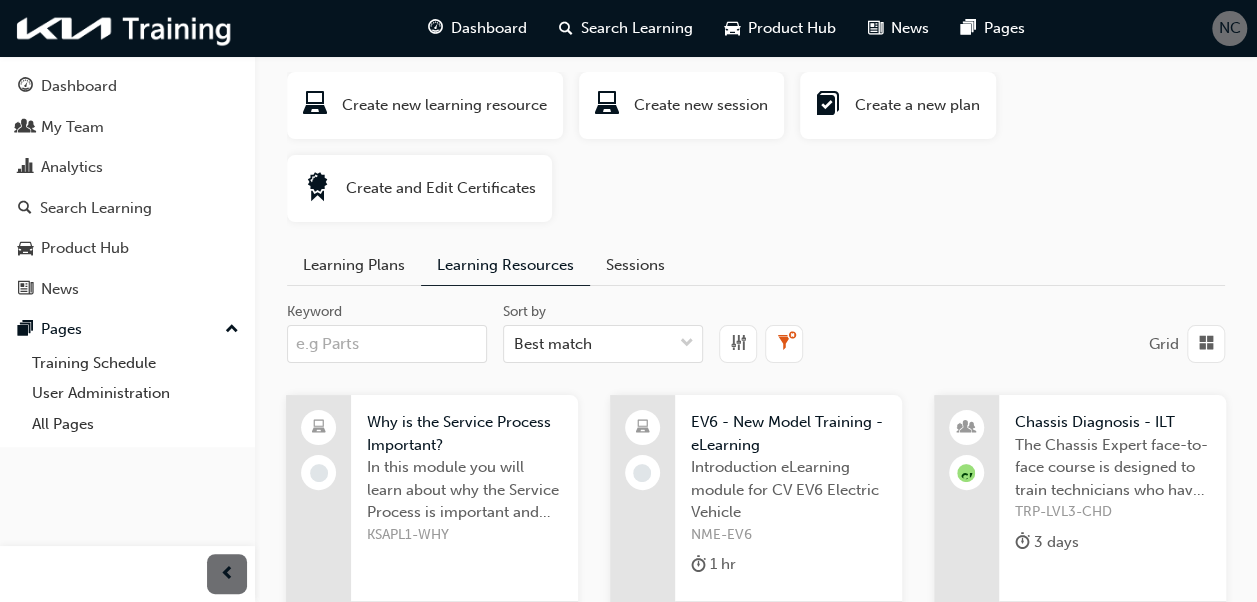 click on "Keyword" at bounding box center [387, 314] 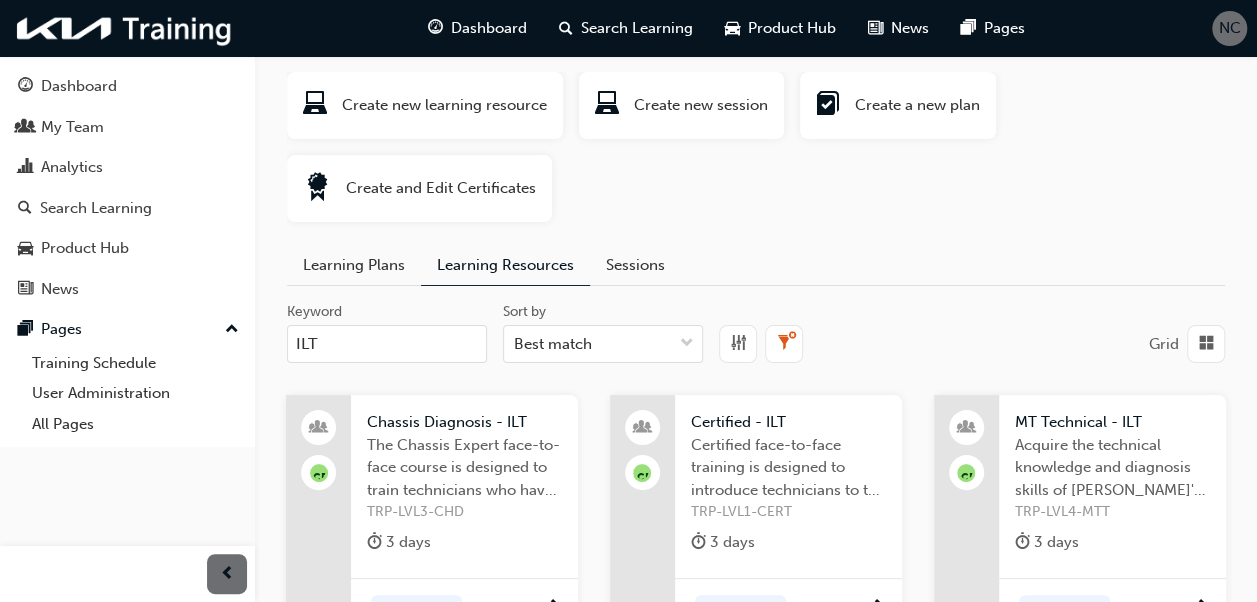type on "ILT" 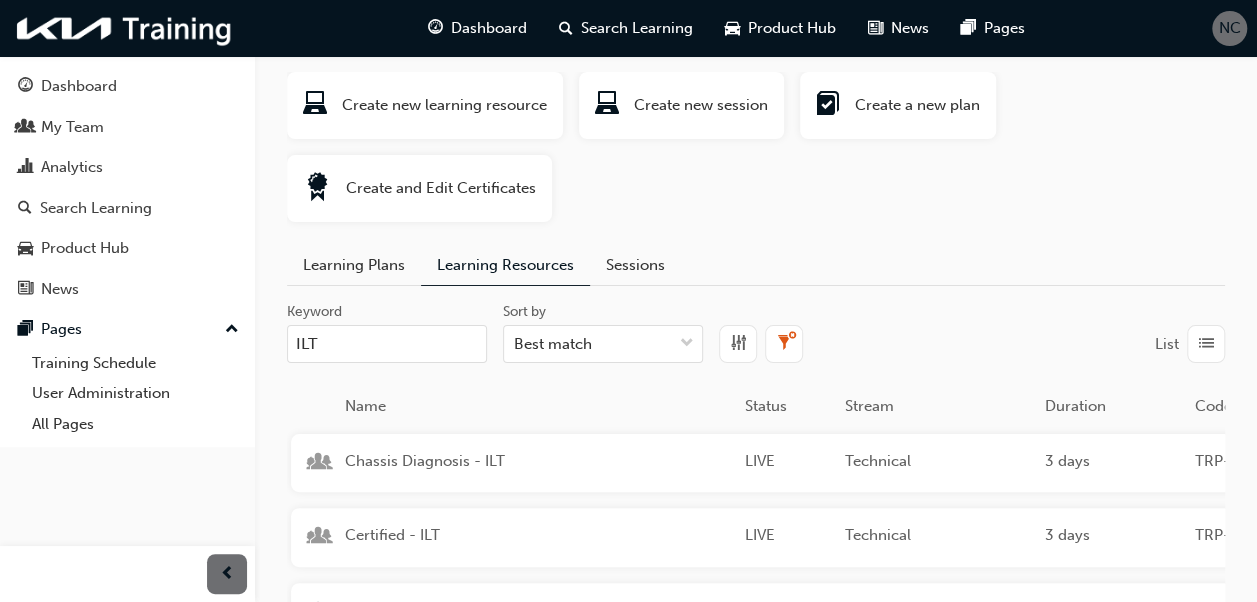 scroll, scrollTop: 200, scrollLeft: 0, axis: vertical 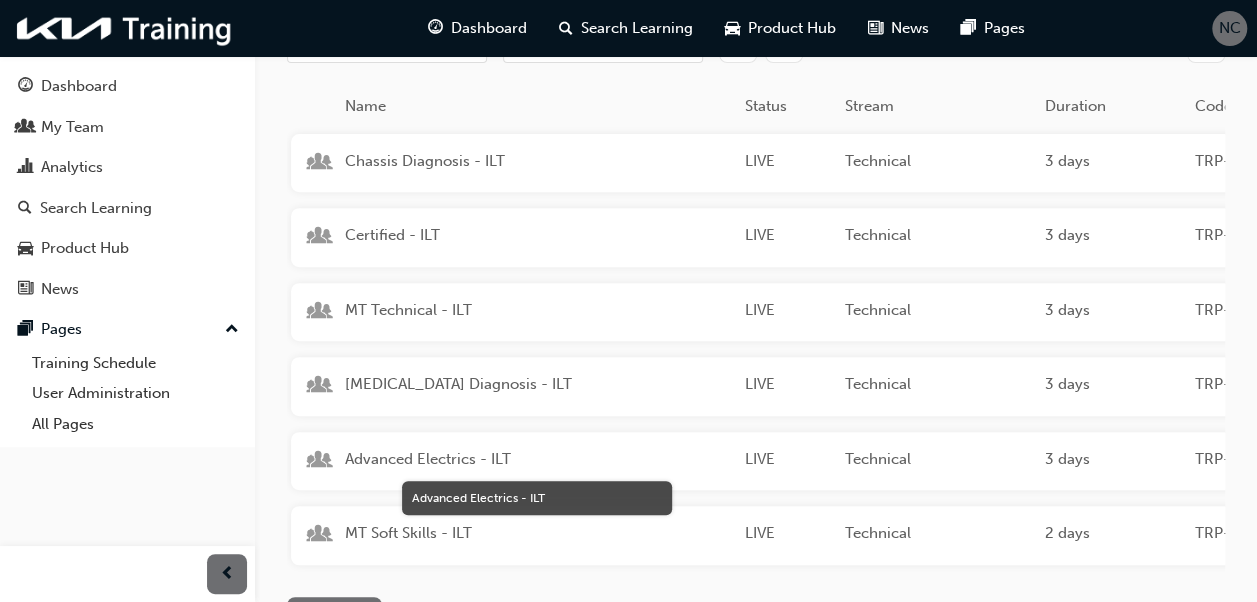 click on "Advanced Electrics - ILT LIVE Technical 3 days TRP-LVL2-AEL The Electrical Expert face-to-face course is designed to train technicians who have achieved Certified status within the TRP program in Electrical systems and diagnosis to an Expert level - Learners will be required to demonstrate competence in both a theoretical and practical environment." at bounding box center [1047, 461] 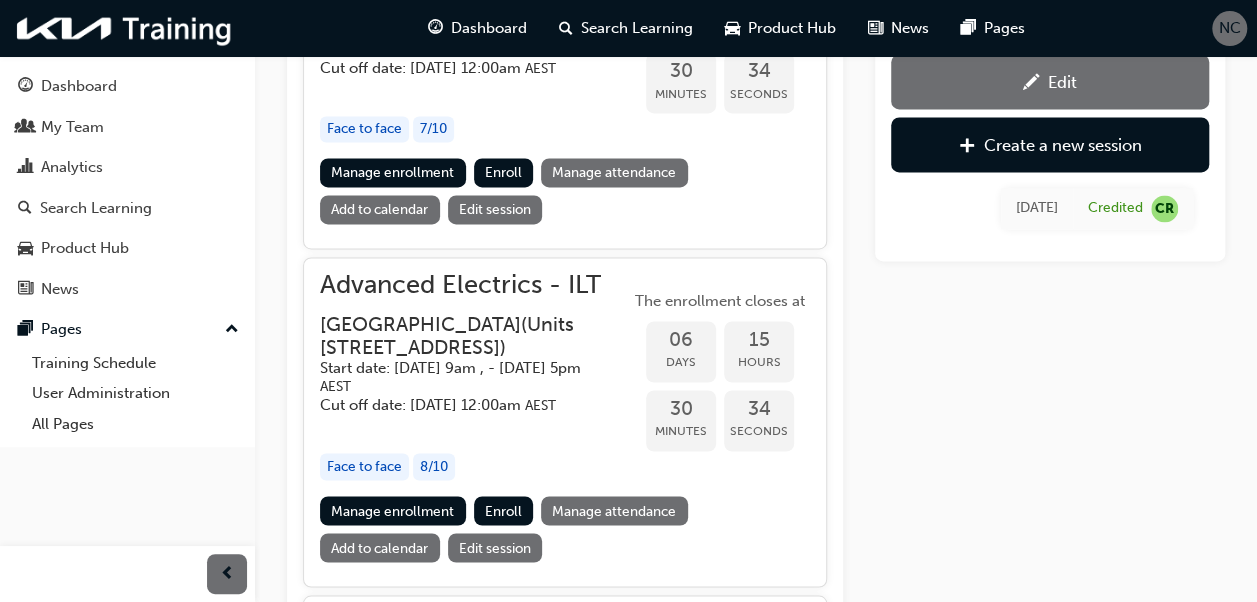 scroll, scrollTop: 1539, scrollLeft: 0, axis: vertical 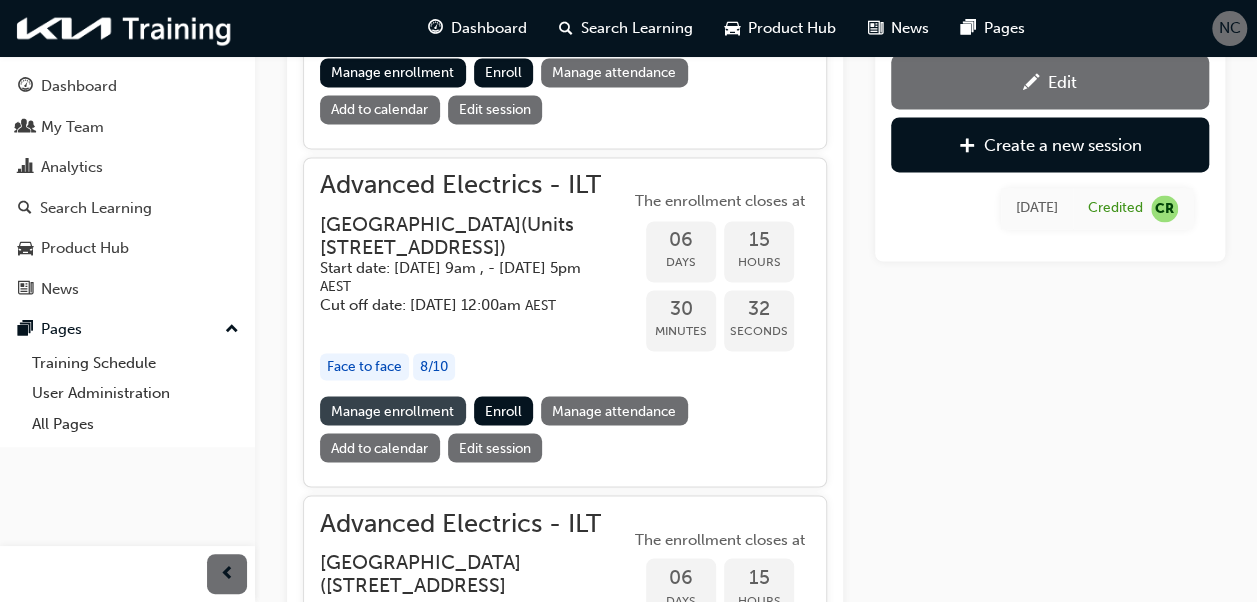 click on "Manage enrollment" at bounding box center [393, 410] 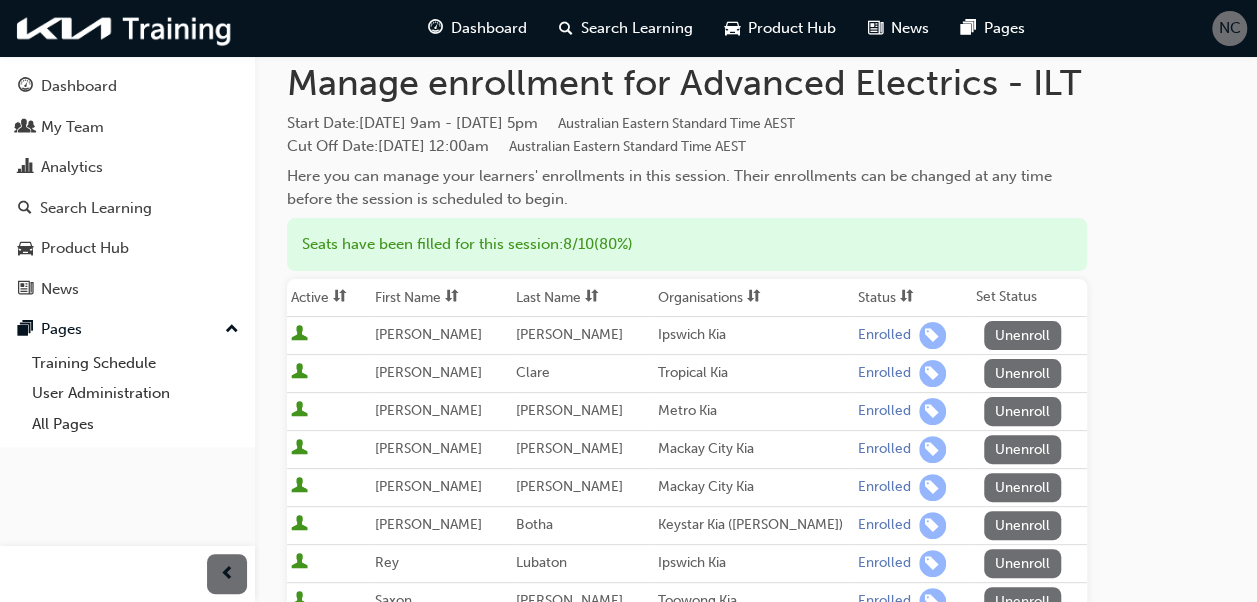 scroll, scrollTop: 100, scrollLeft: 0, axis: vertical 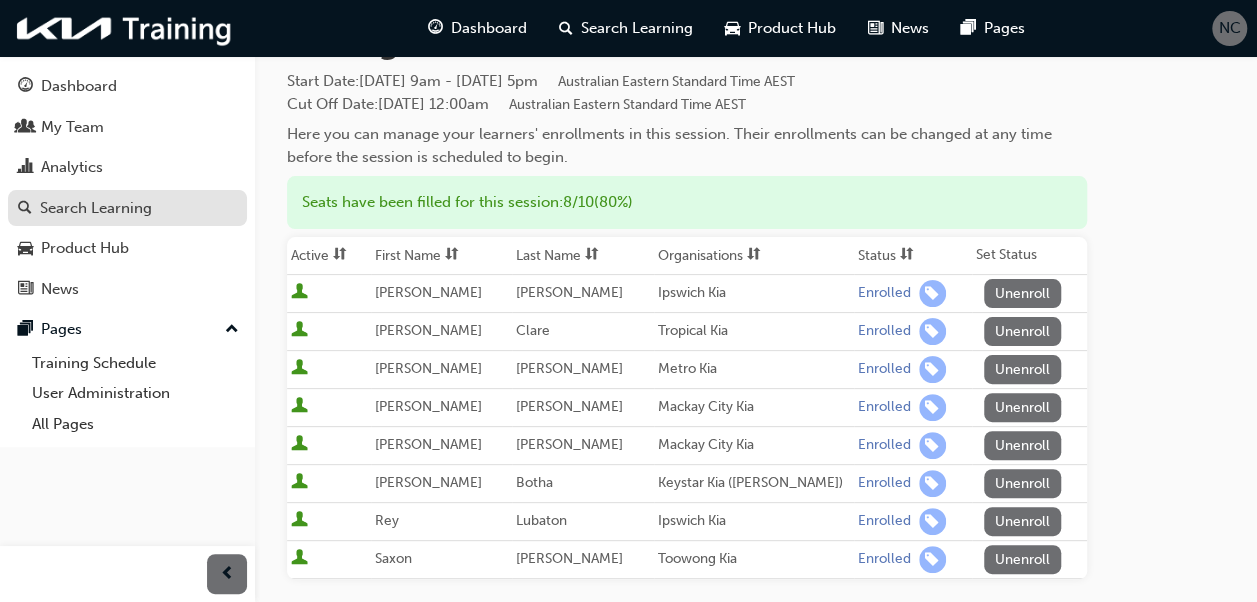 click on "Search Learning" at bounding box center [96, 208] 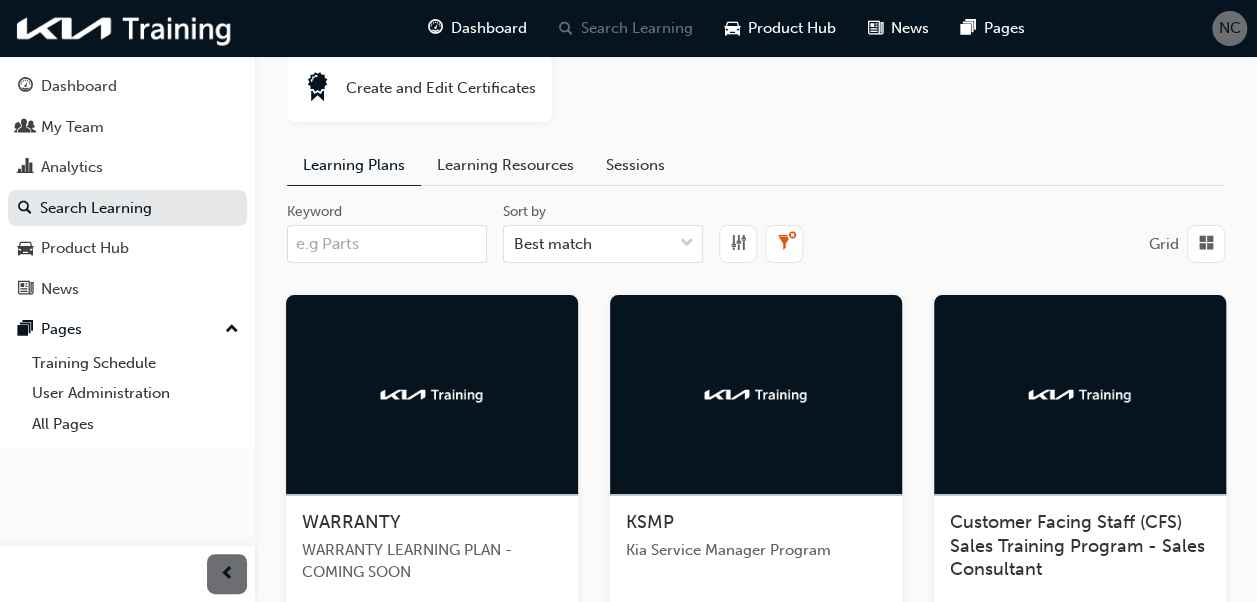 click on "Keyword" at bounding box center [387, 244] 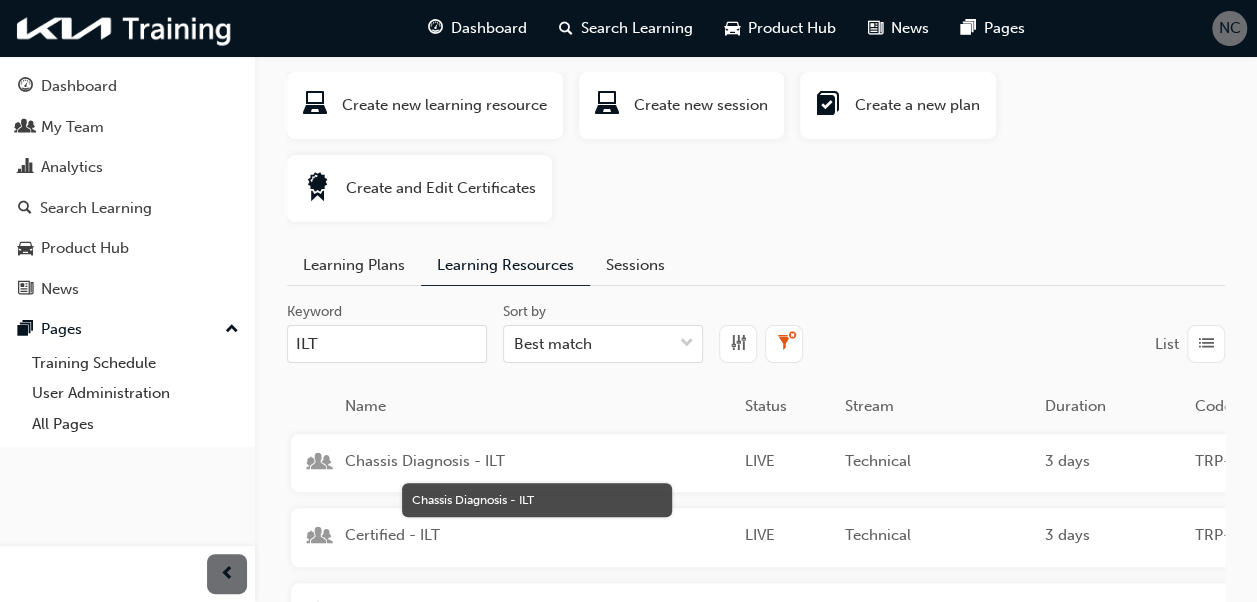 scroll, scrollTop: 300, scrollLeft: 0, axis: vertical 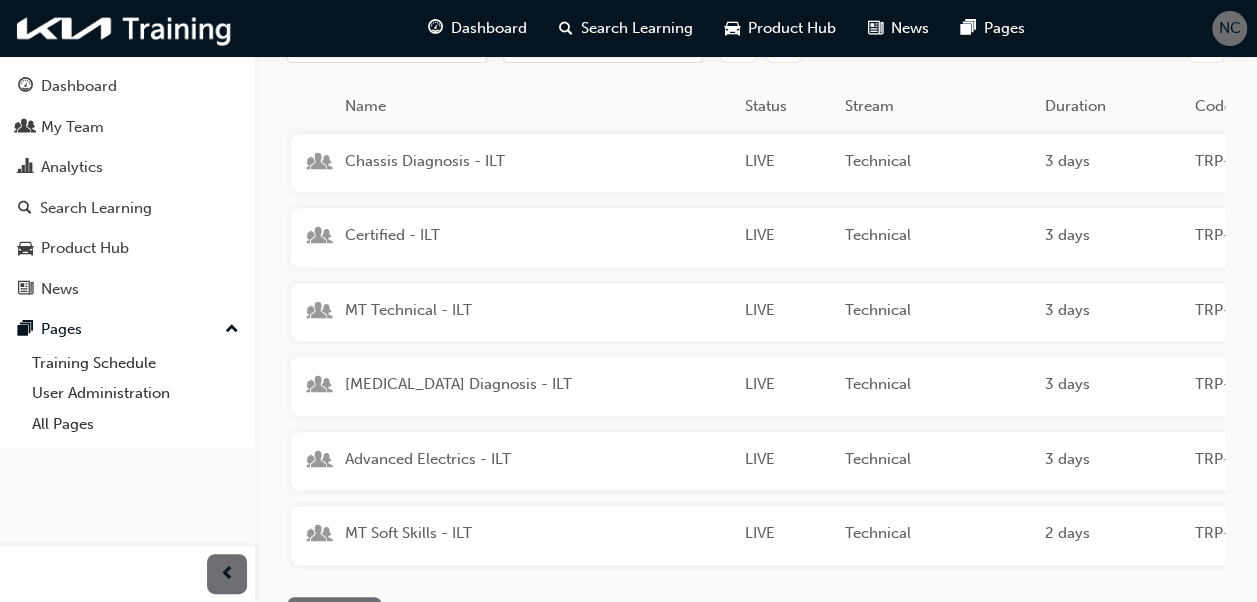 click on "Advanced Electrics - ILT" at bounding box center [537, 459] 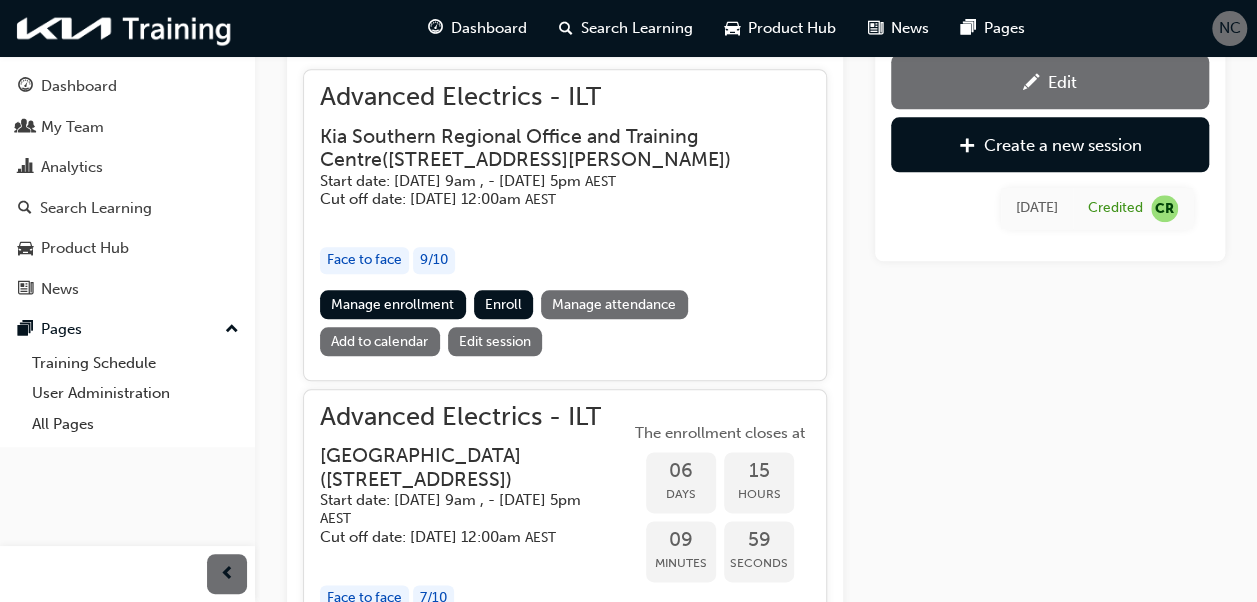 scroll, scrollTop: 939, scrollLeft: 0, axis: vertical 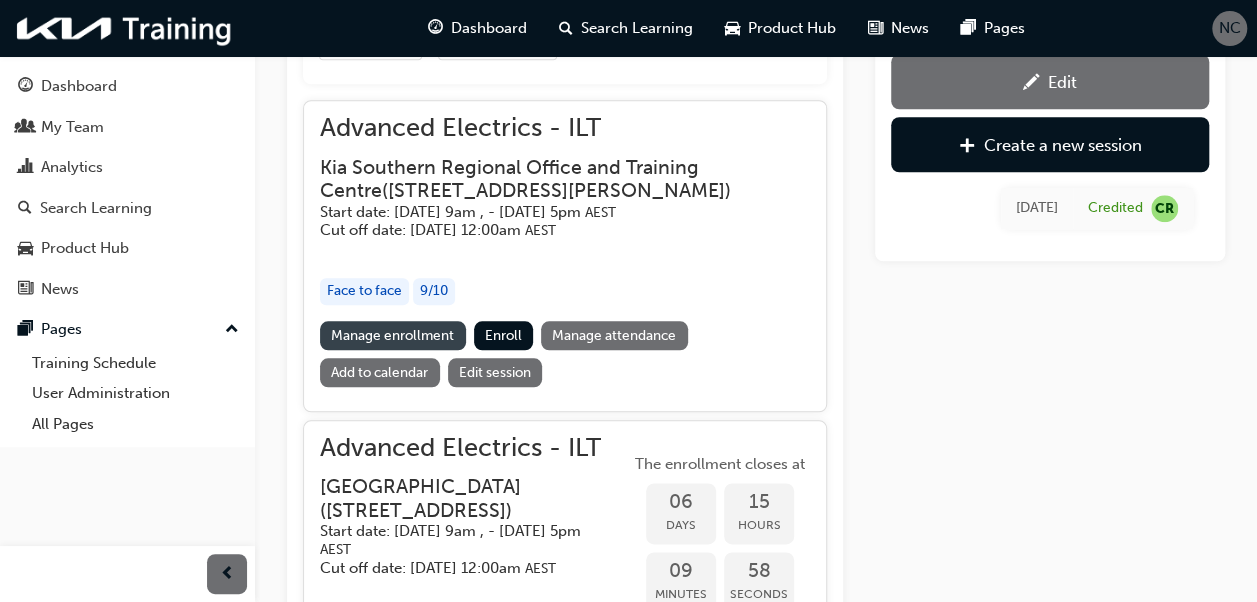 click on "Manage enrollment" at bounding box center (393, 335) 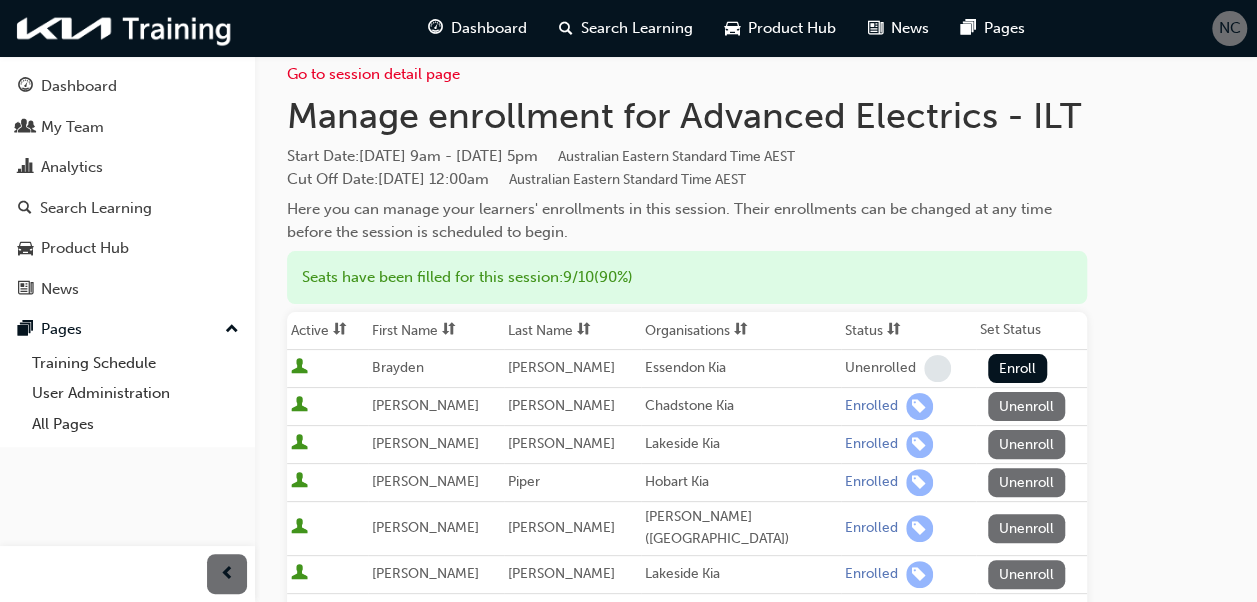 scroll, scrollTop: 200, scrollLeft: 0, axis: vertical 